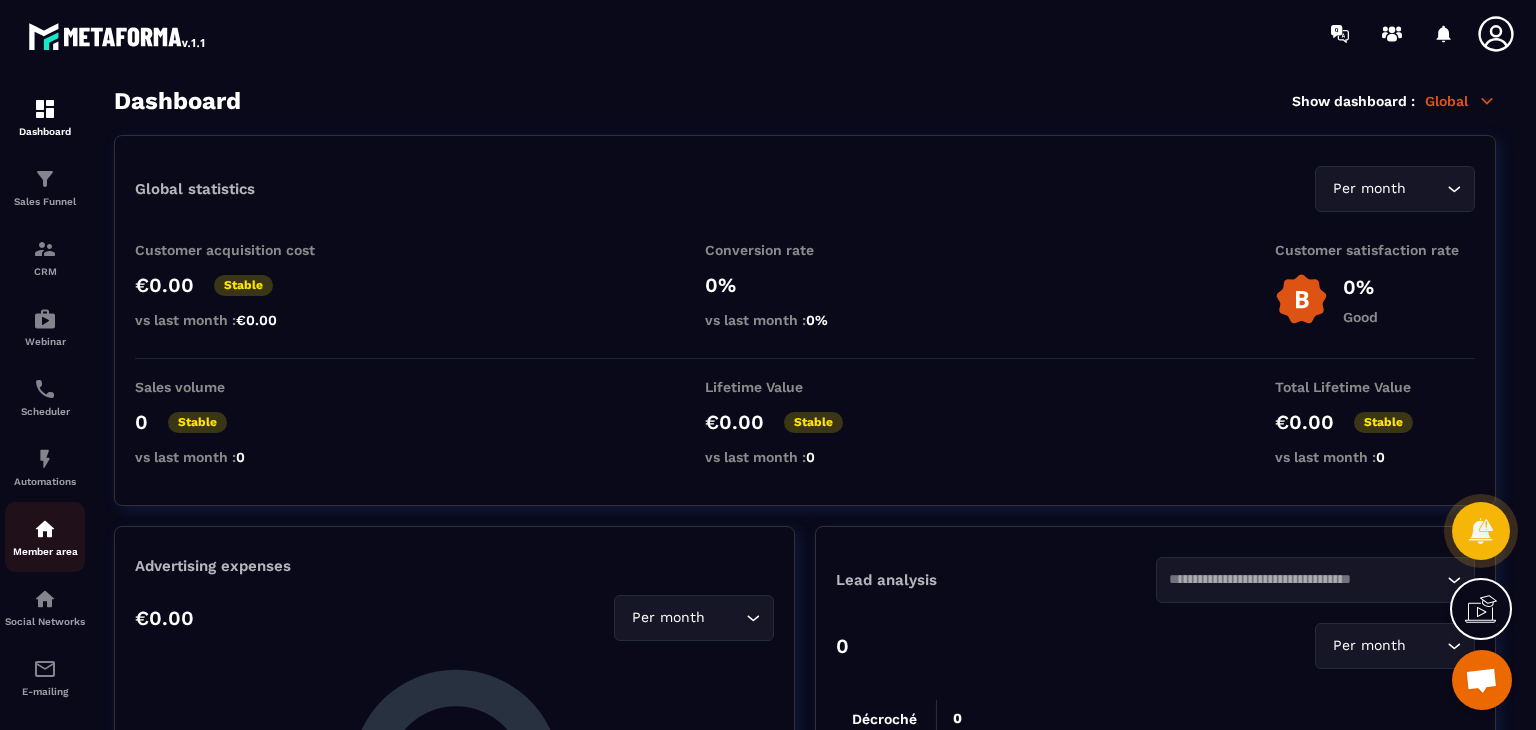 scroll, scrollTop: 0, scrollLeft: 0, axis: both 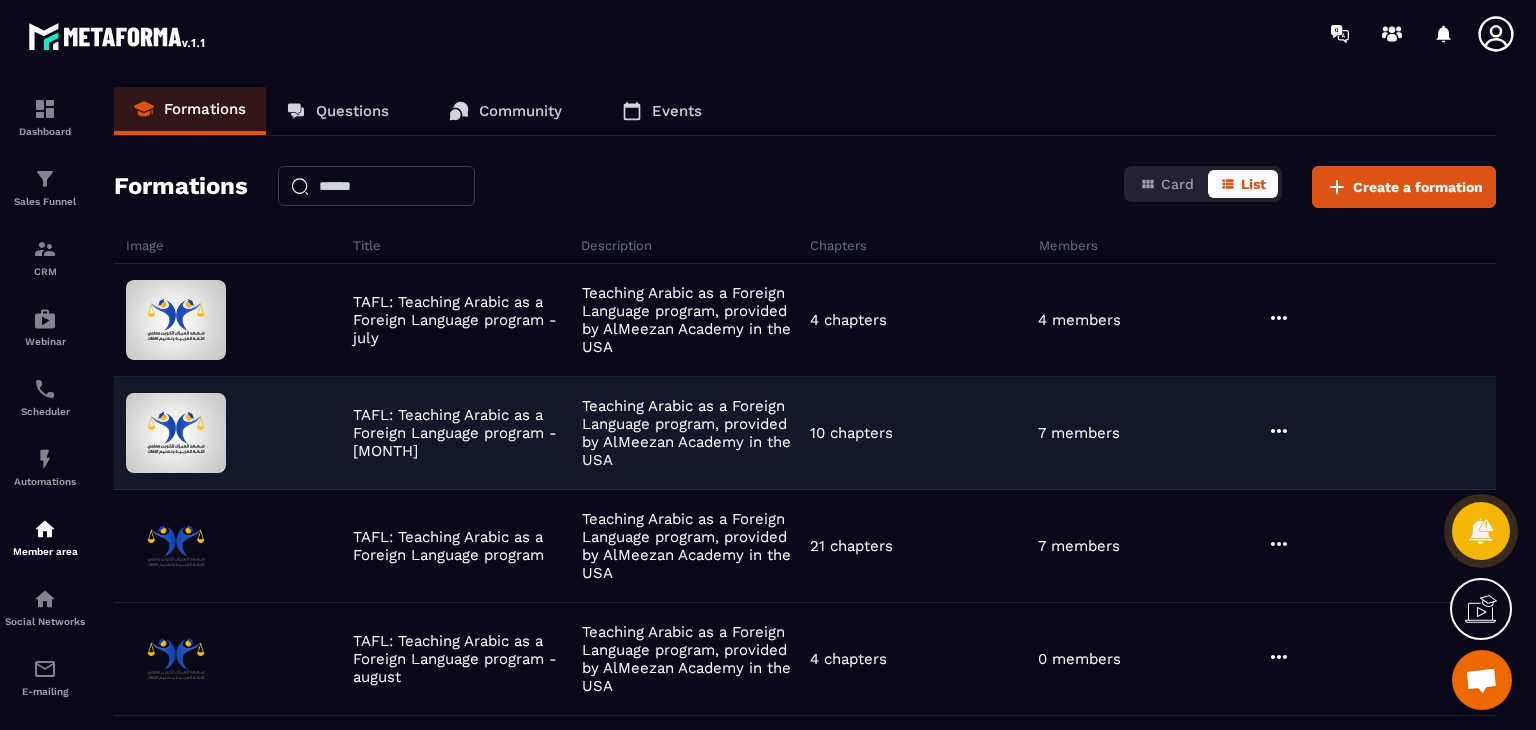 click 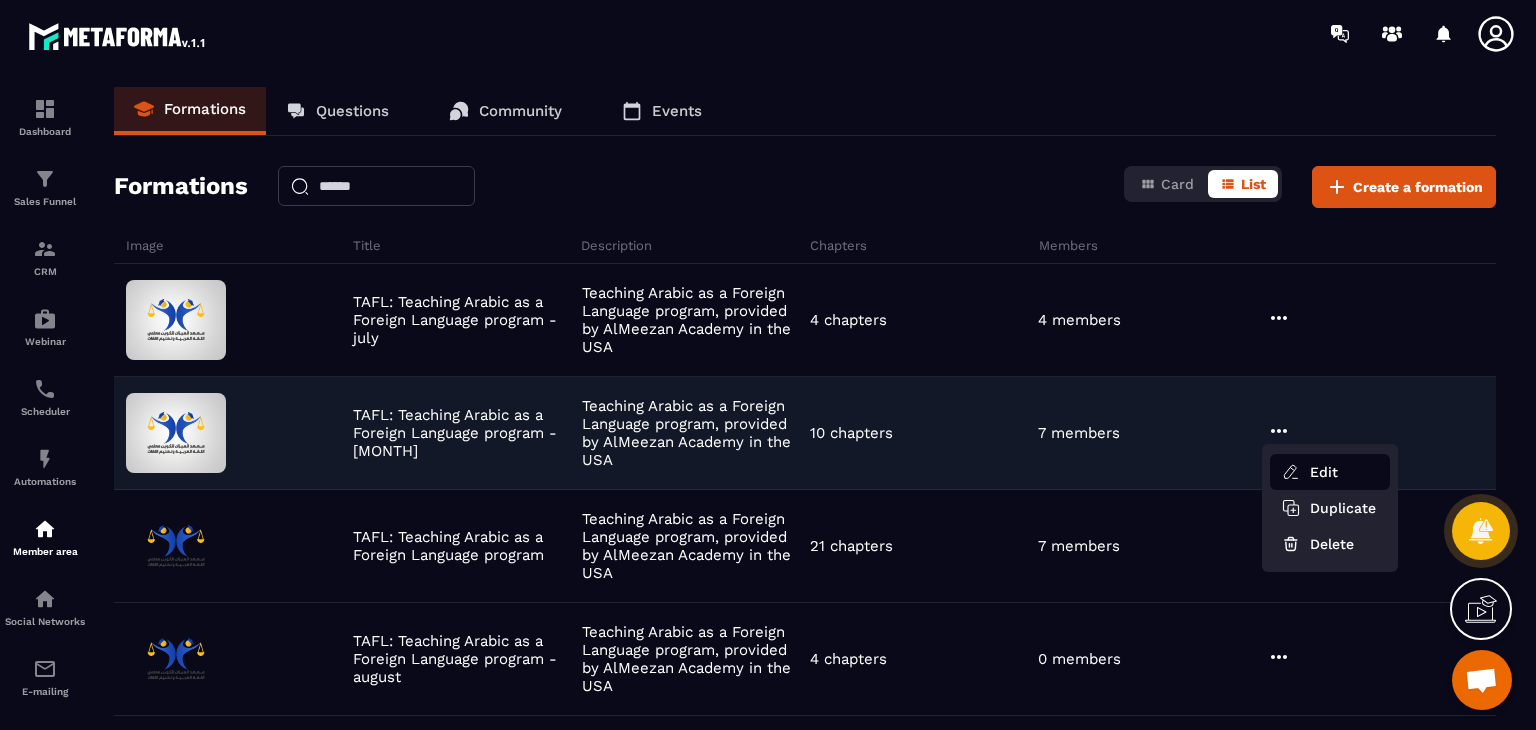 click 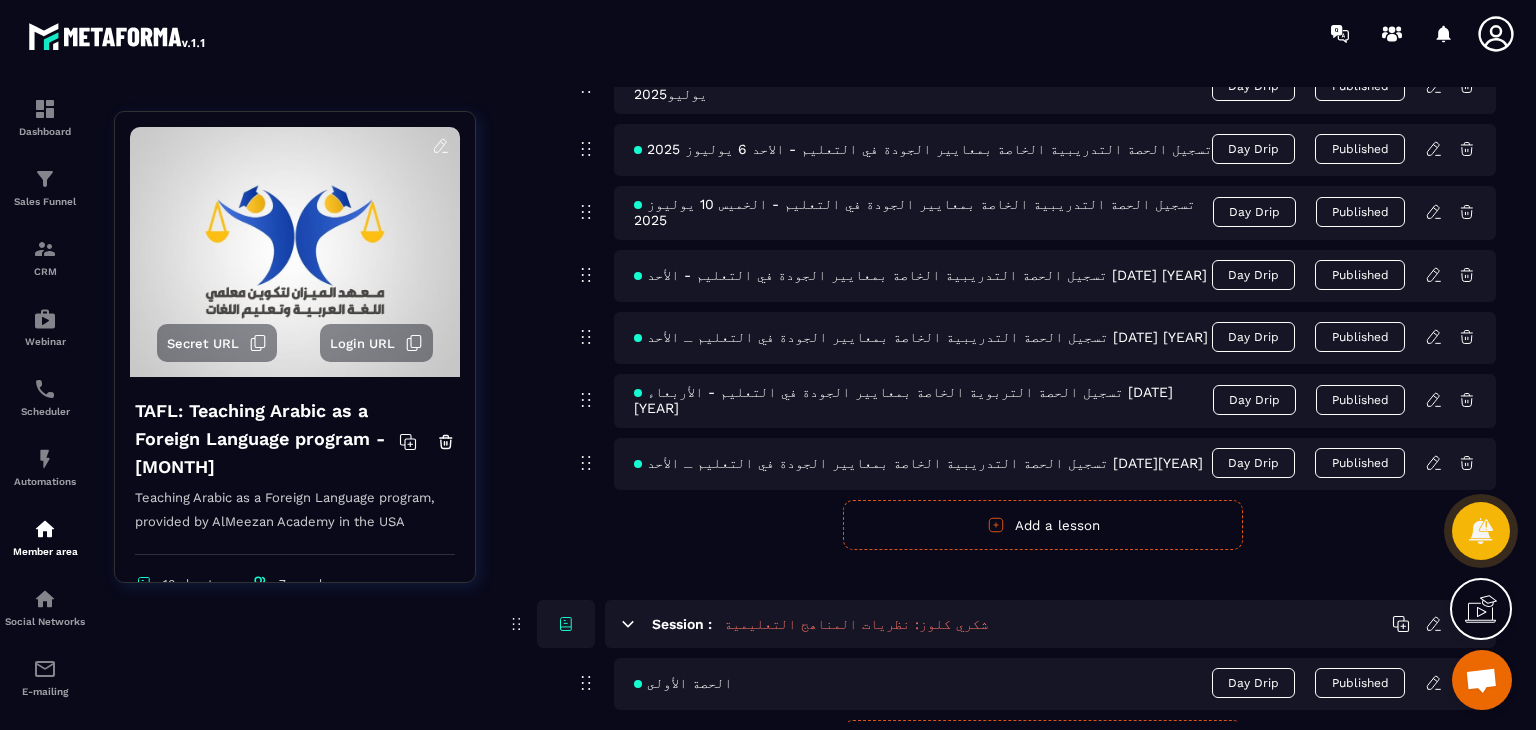 scroll, scrollTop: 866, scrollLeft: 0, axis: vertical 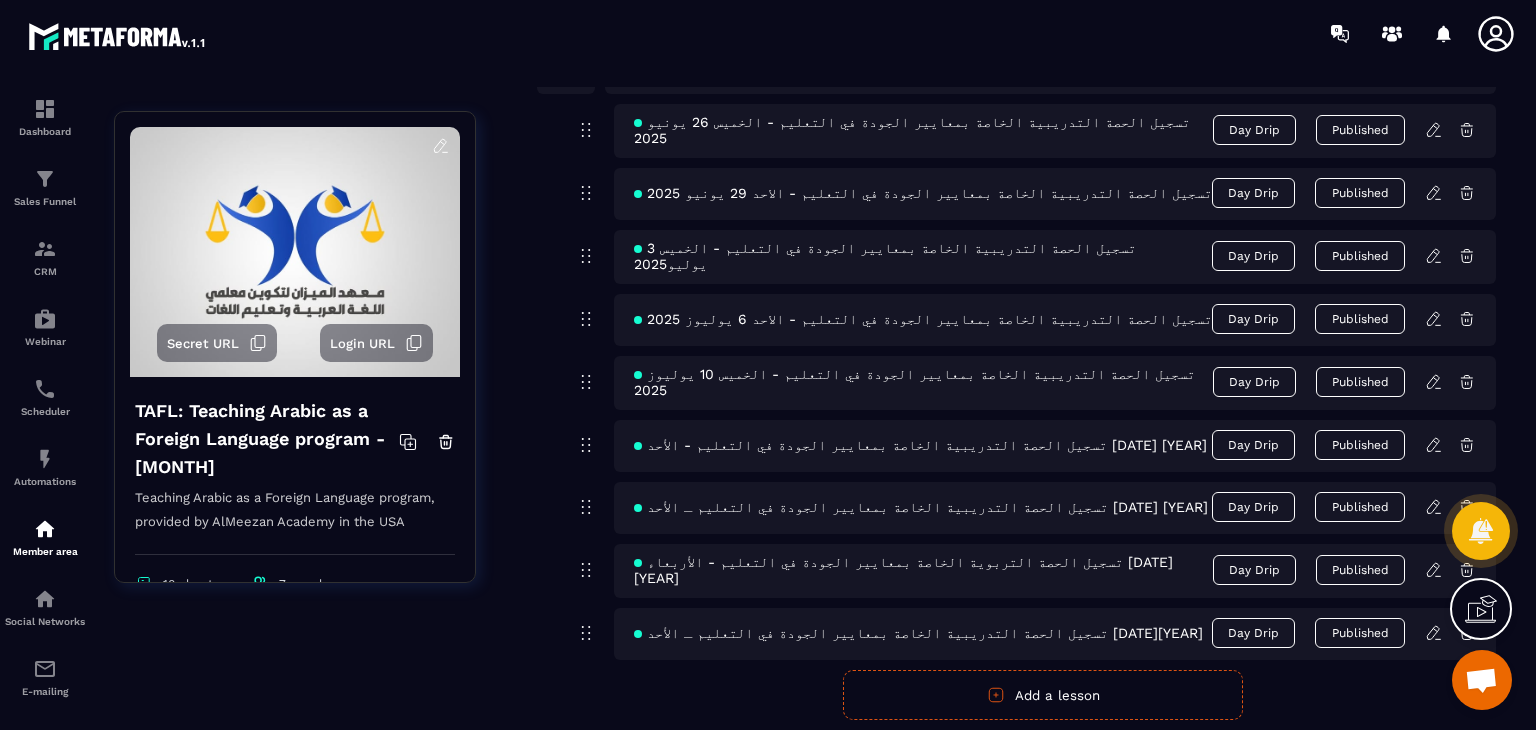 click 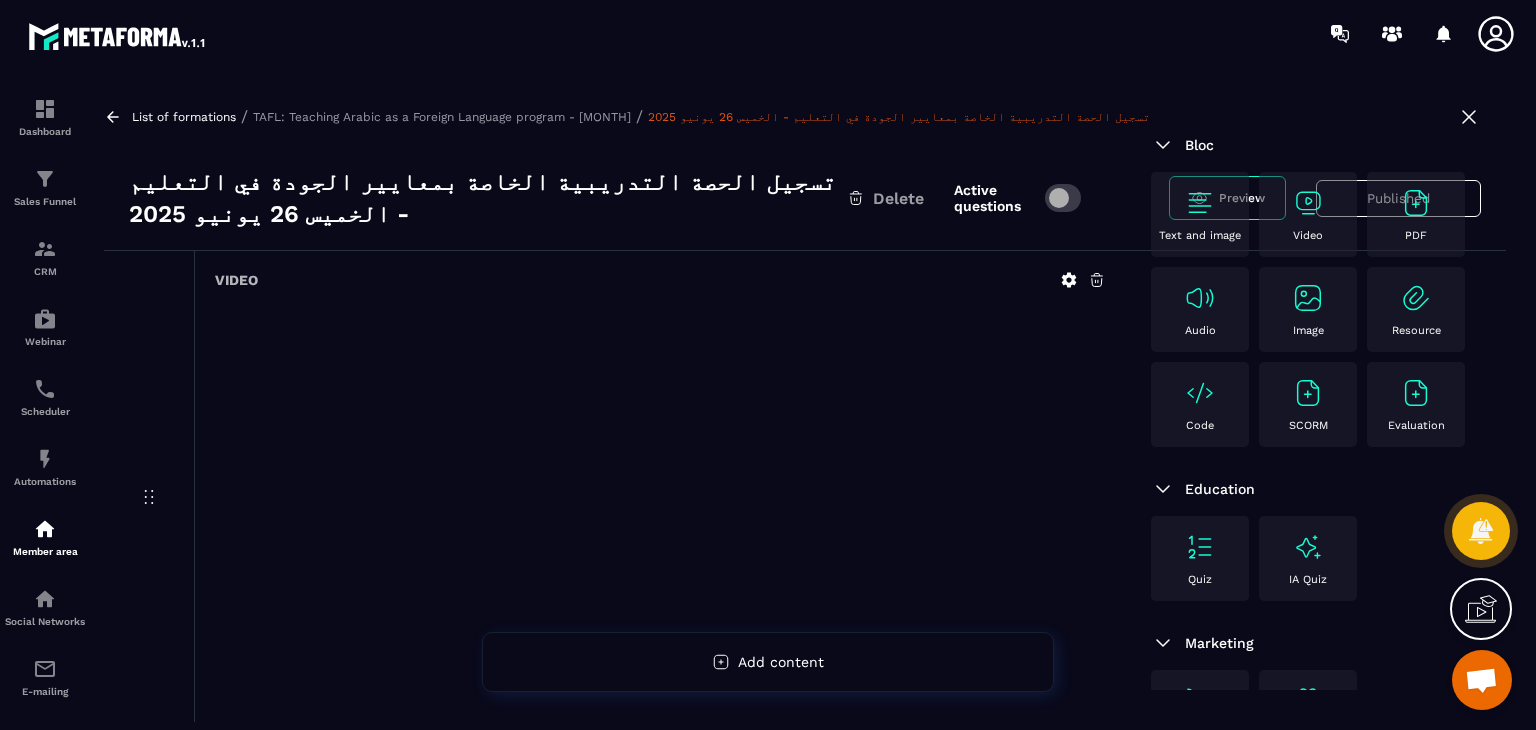 scroll, scrollTop: 200, scrollLeft: 0, axis: vertical 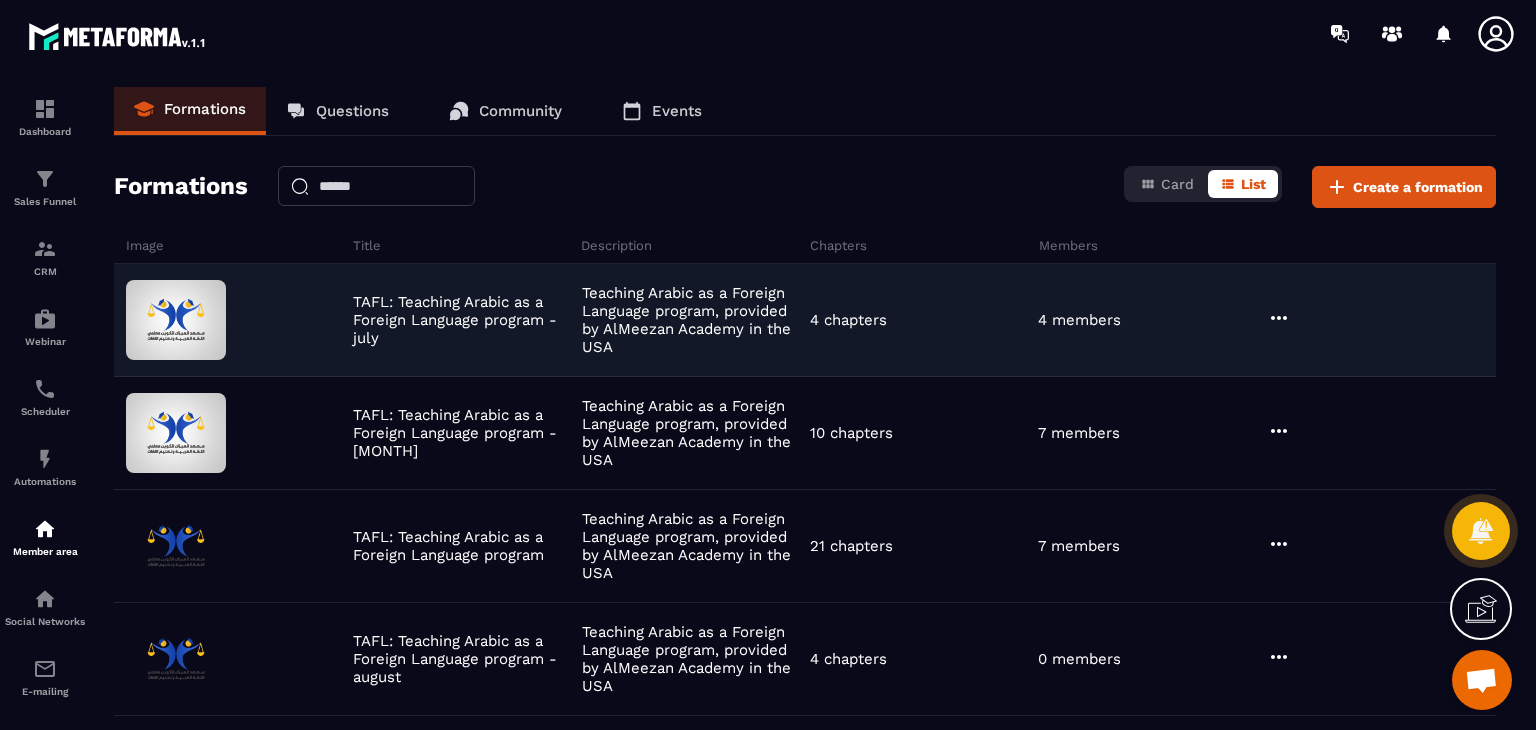 click 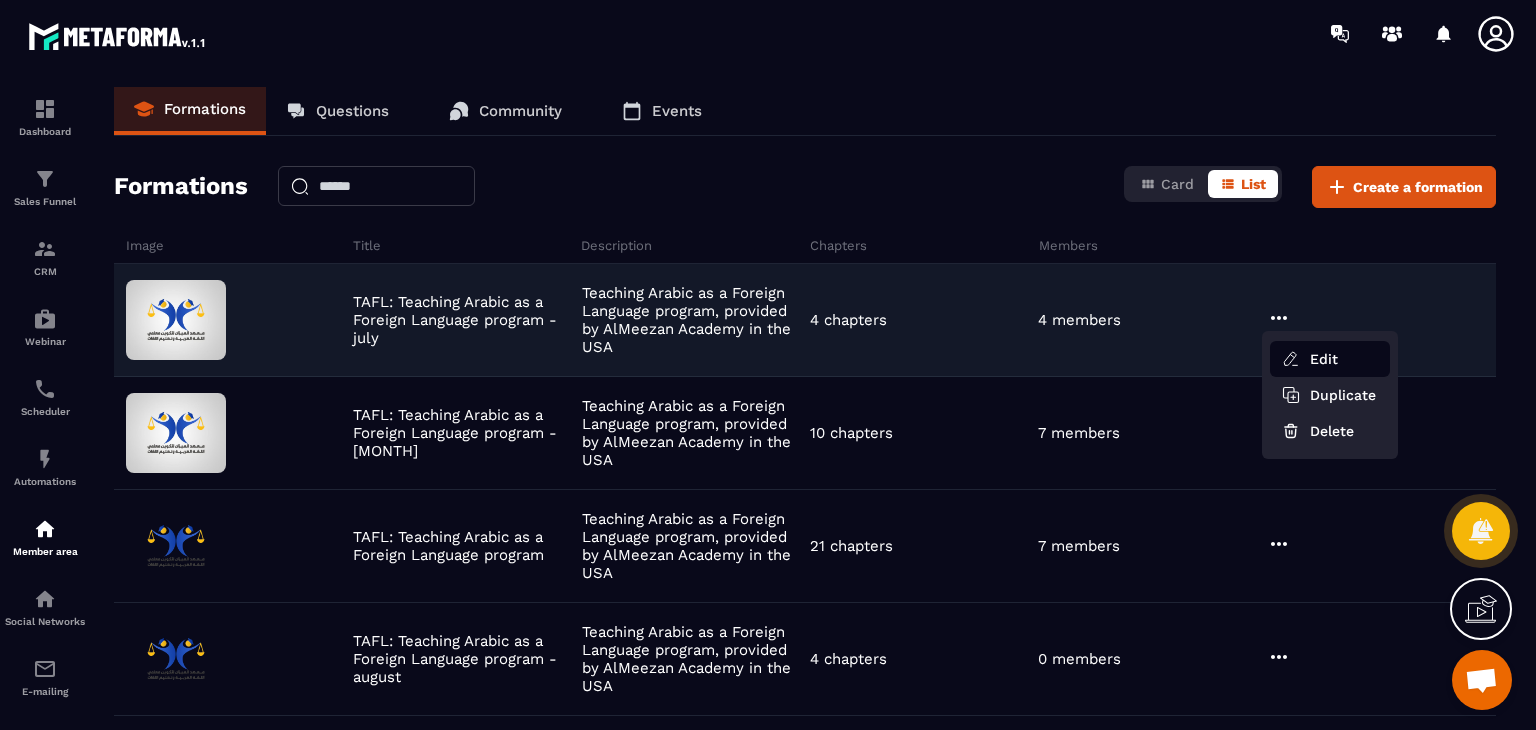 click on "Edit" at bounding box center (1330, 359) 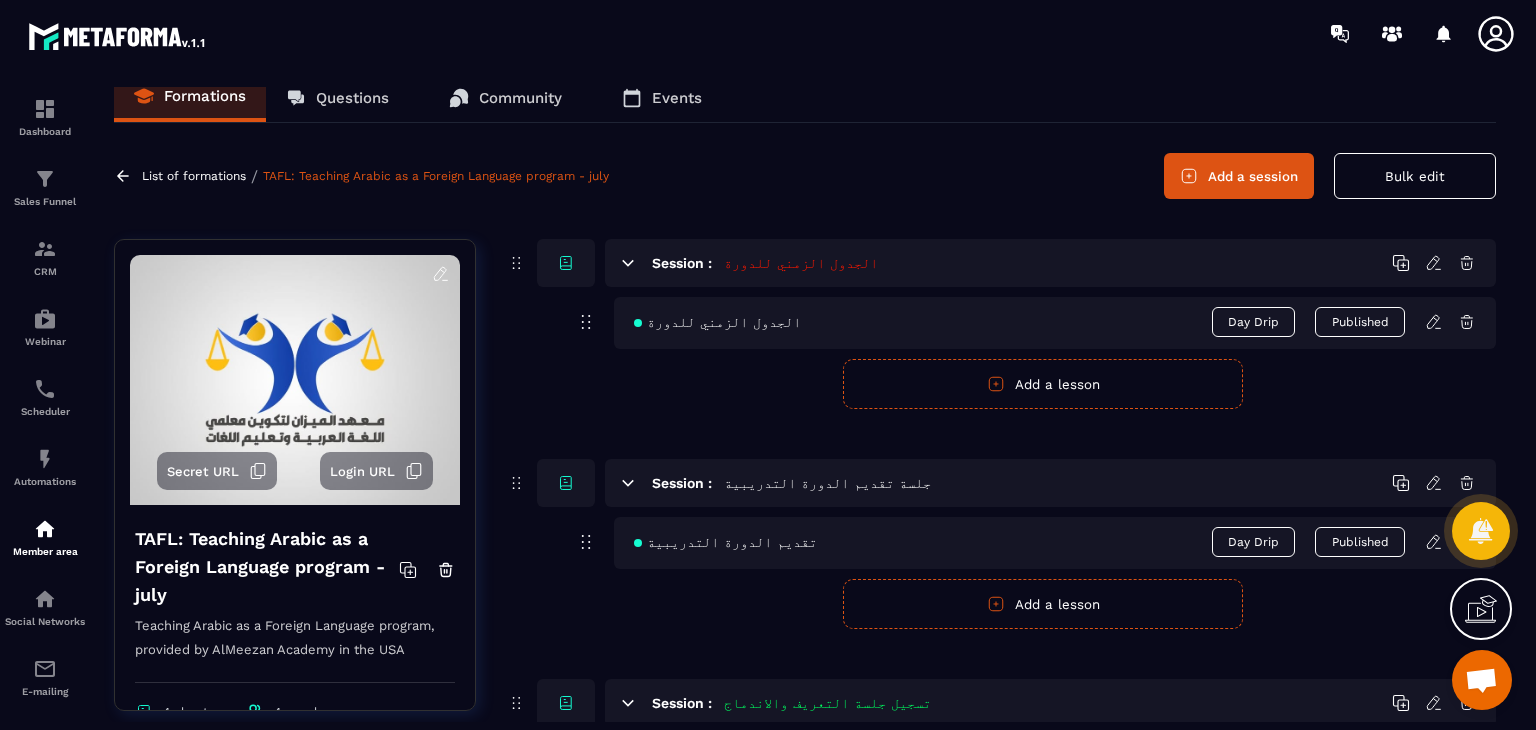 scroll, scrollTop: 0, scrollLeft: 0, axis: both 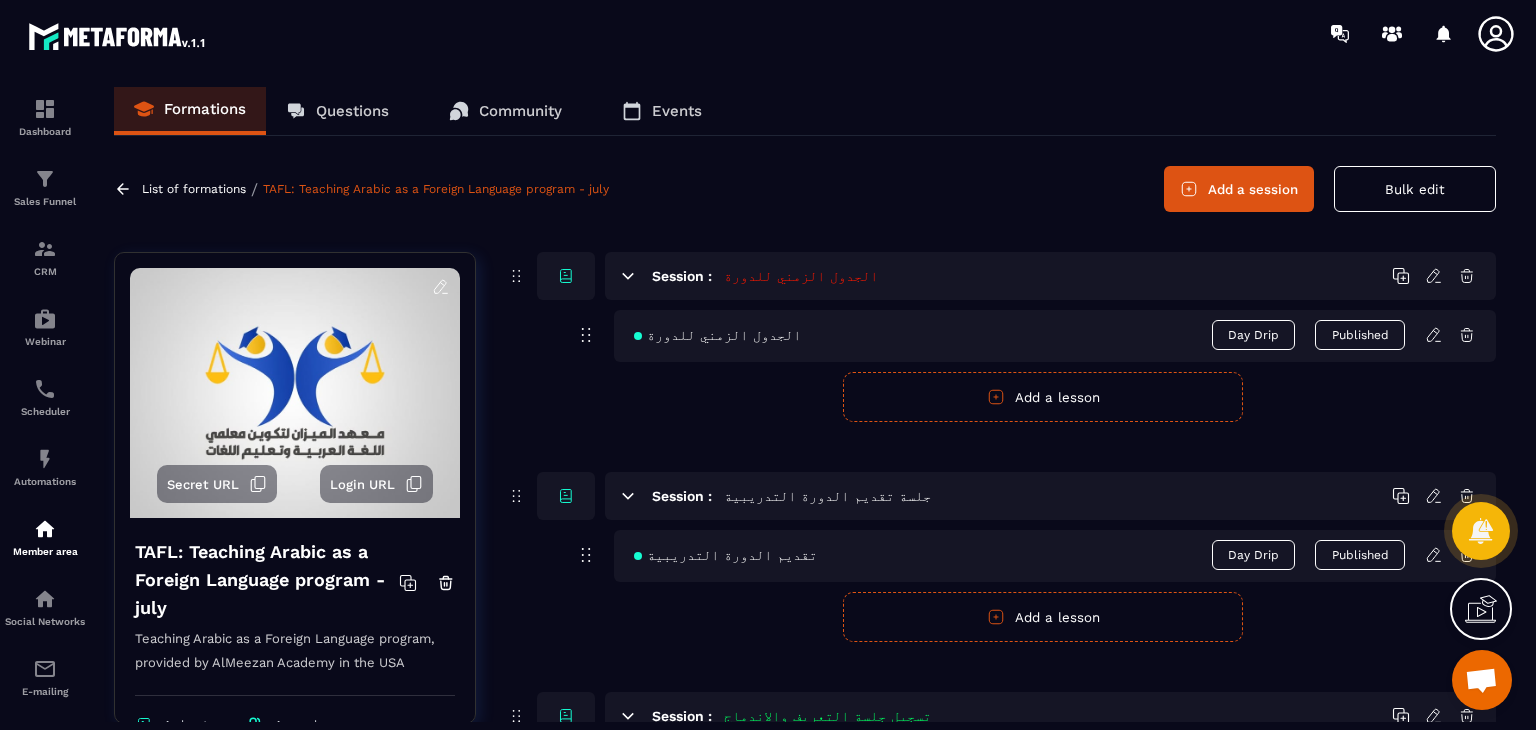 click 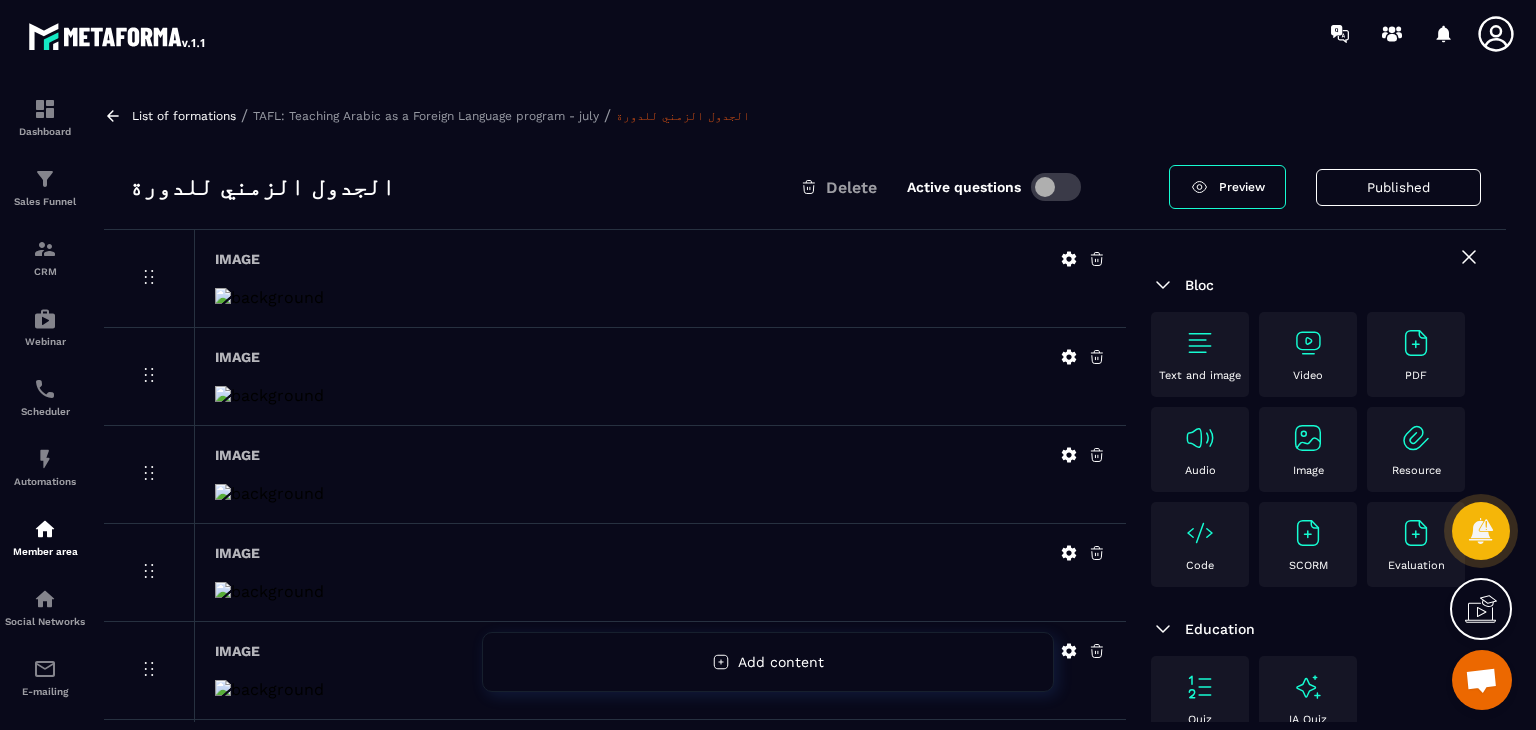 scroll, scrollTop: 0, scrollLeft: 0, axis: both 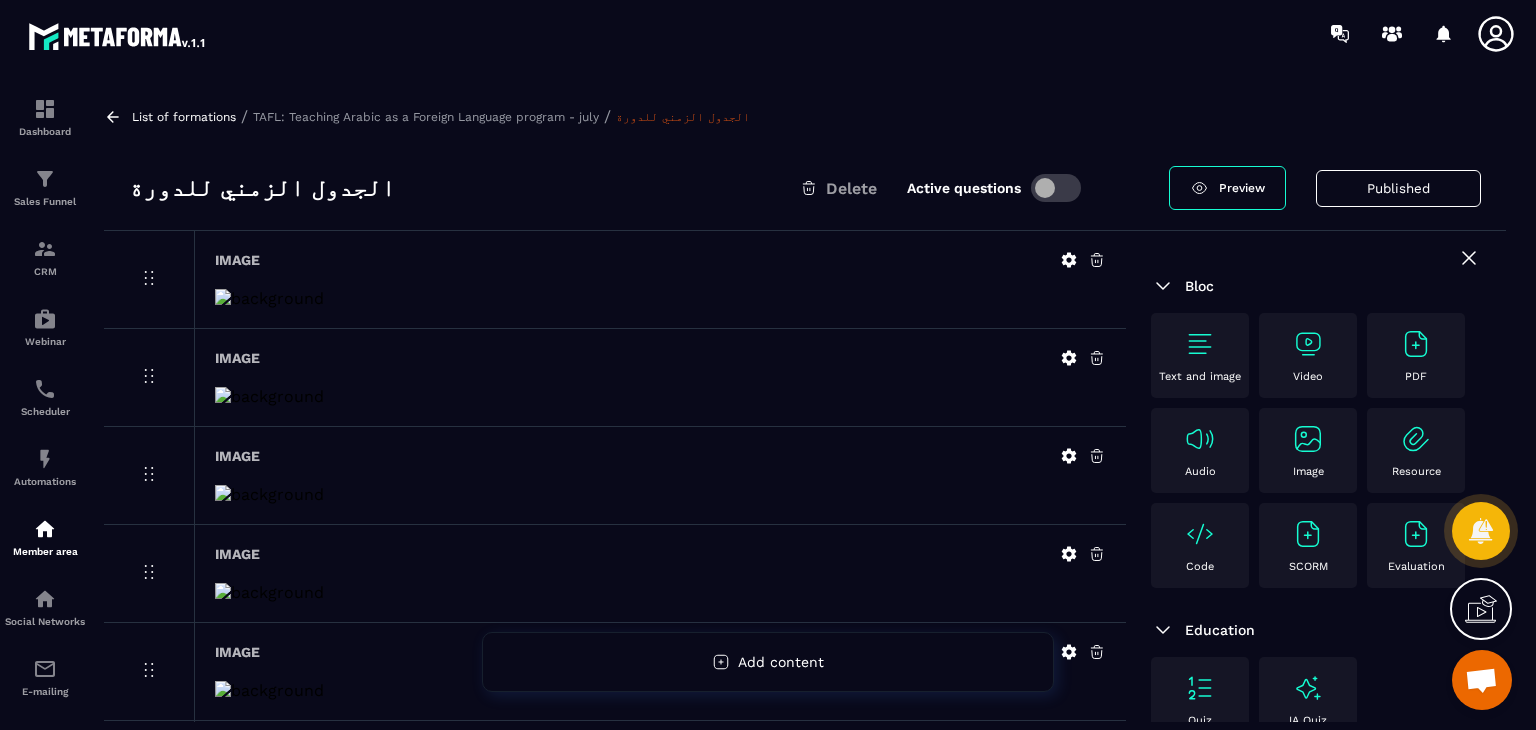 click on "الجدول الزمني للدورة Delete Active questions" at bounding box center [649, 188] 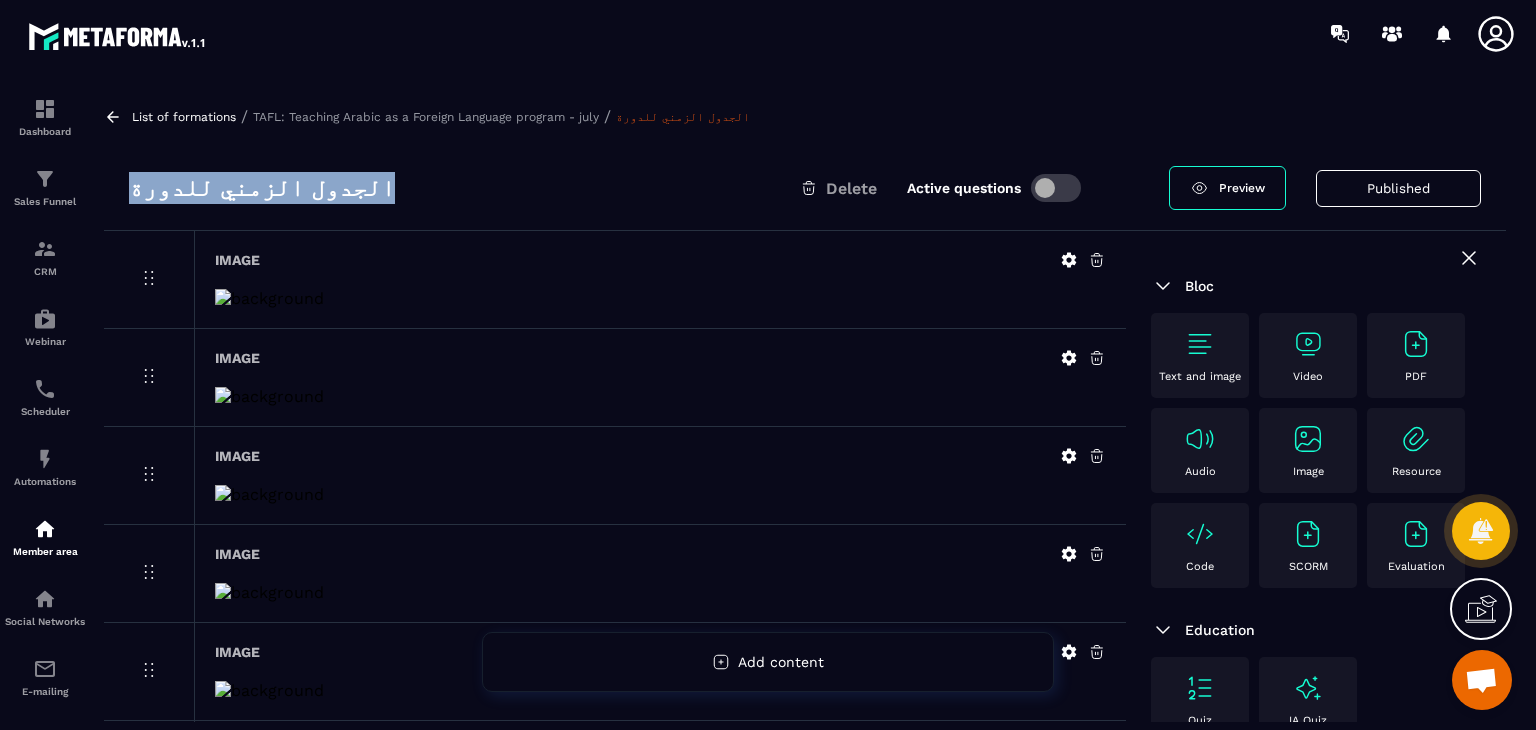 drag, startPoint x: 236, startPoint y: 183, endPoint x: 132, endPoint y: 179, distance: 104.0769 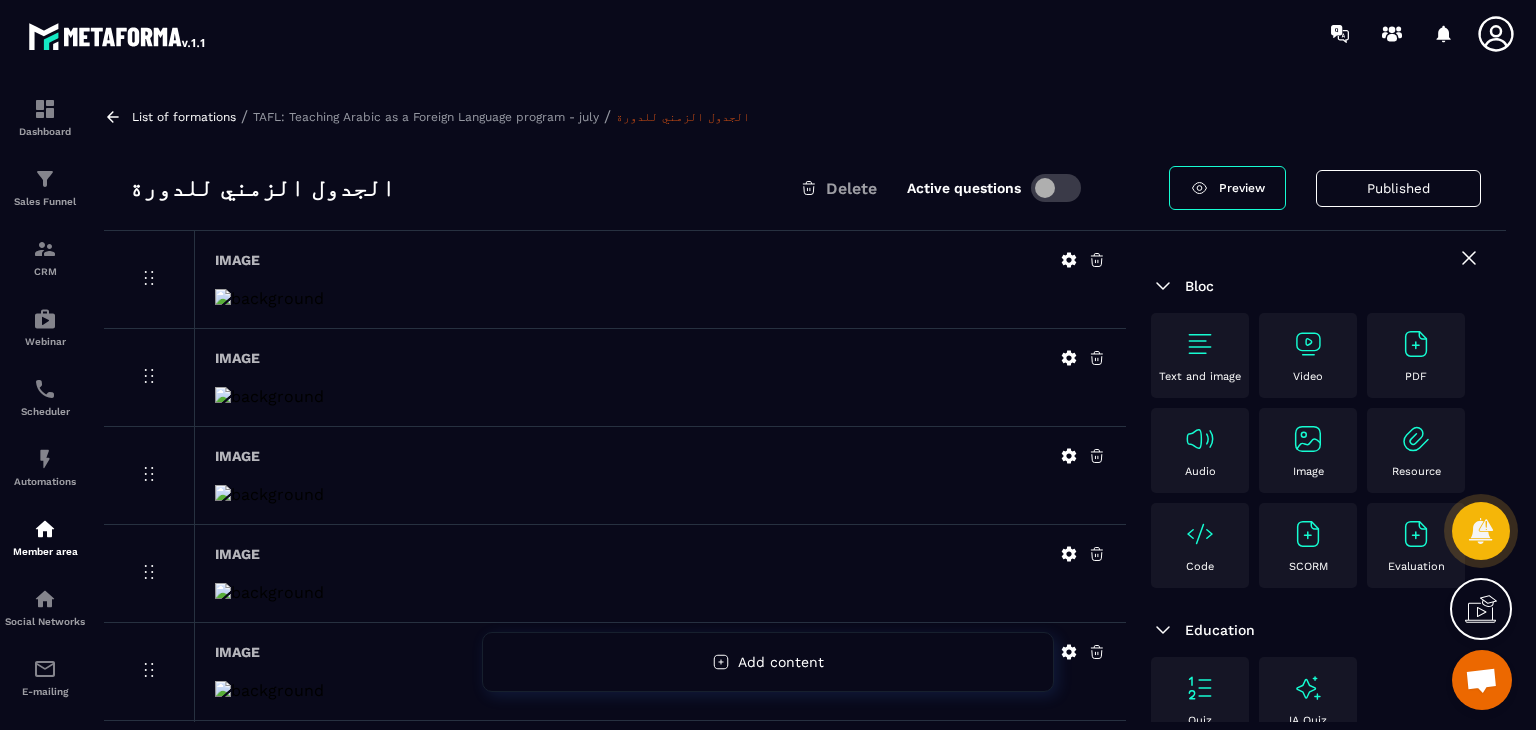 click on "الجدول الزمني للدورة Delete Active questions" at bounding box center [649, 188] 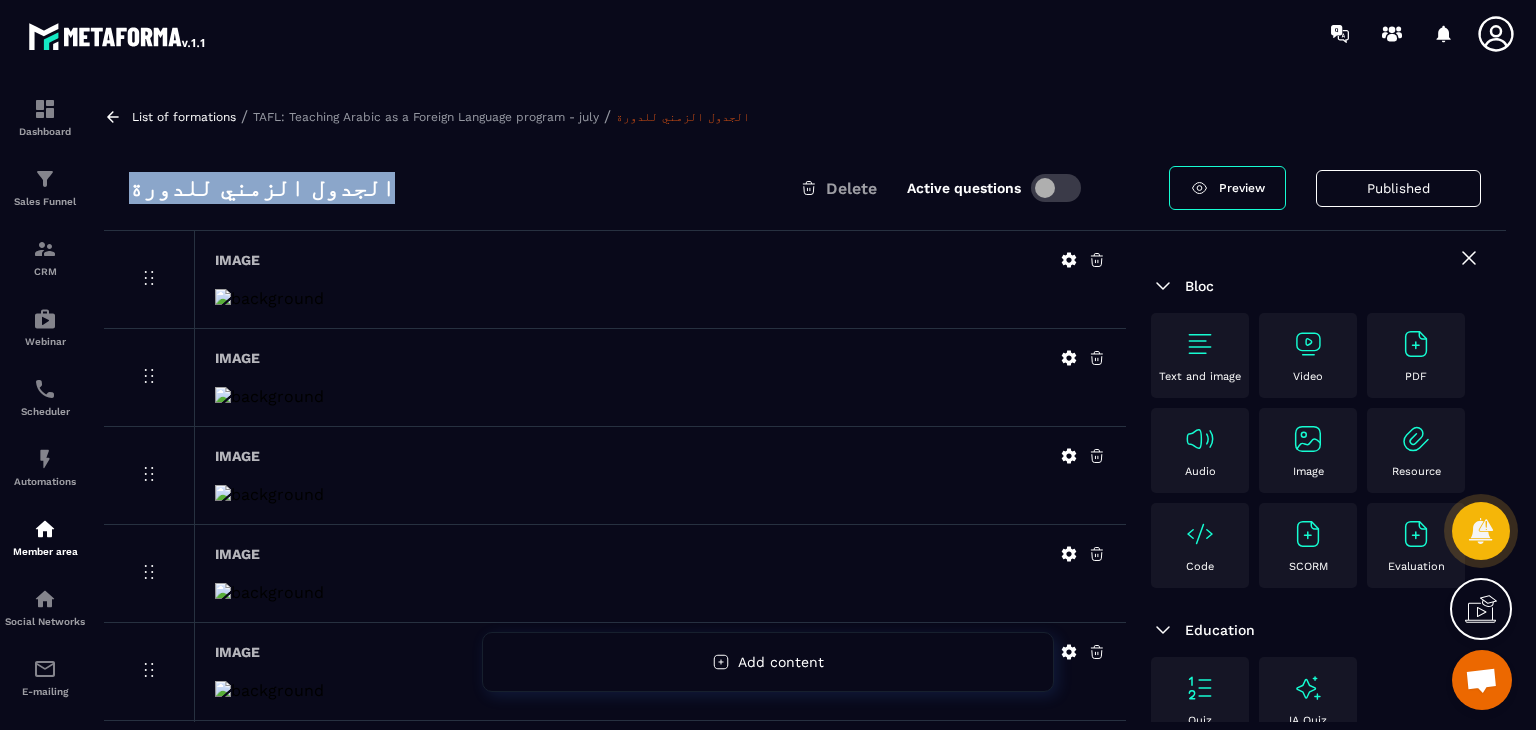 drag, startPoint x: 338, startPoint y: 184, endPoint x: 332, endPoint y: 260, distance: 76.23647 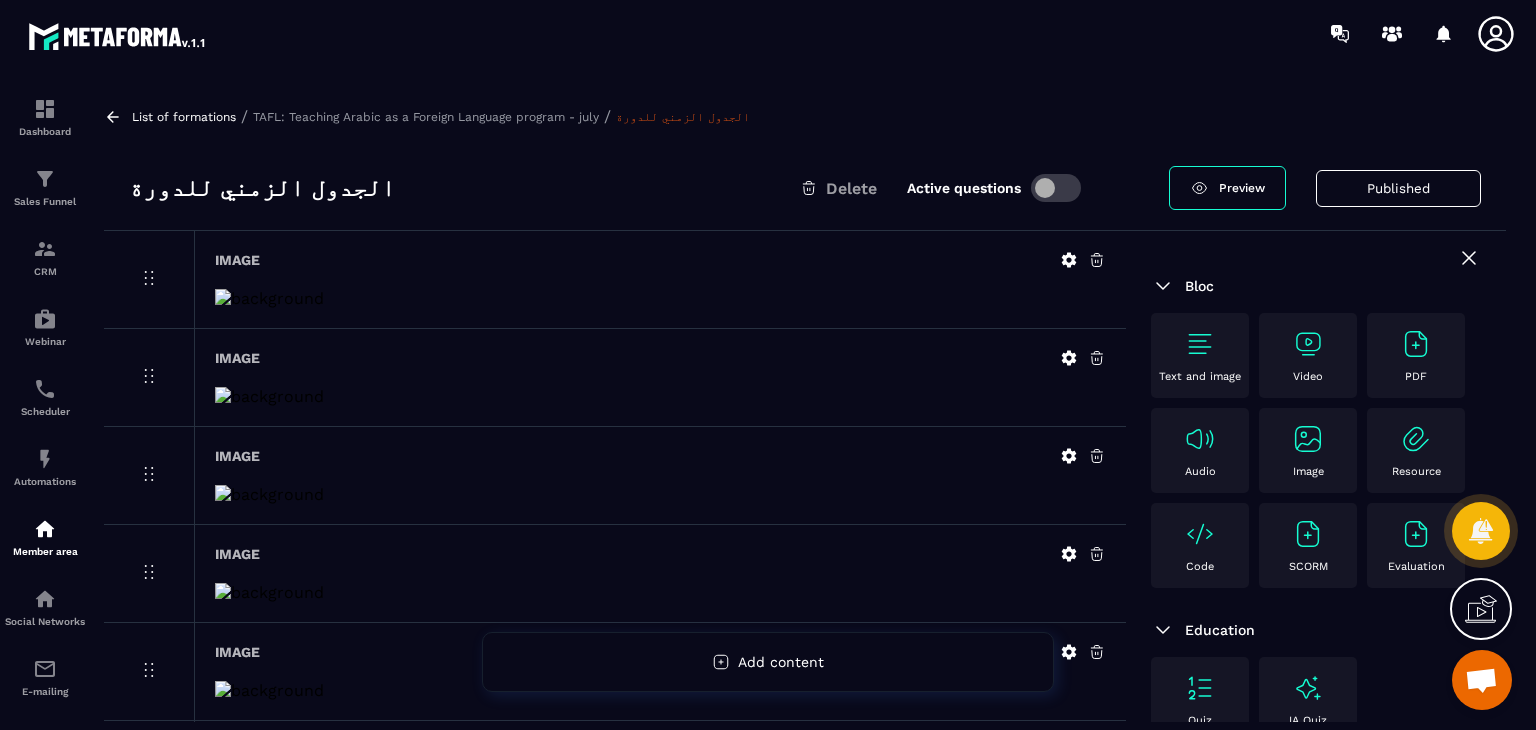 click on "Image" at bounding box center [660, 260] 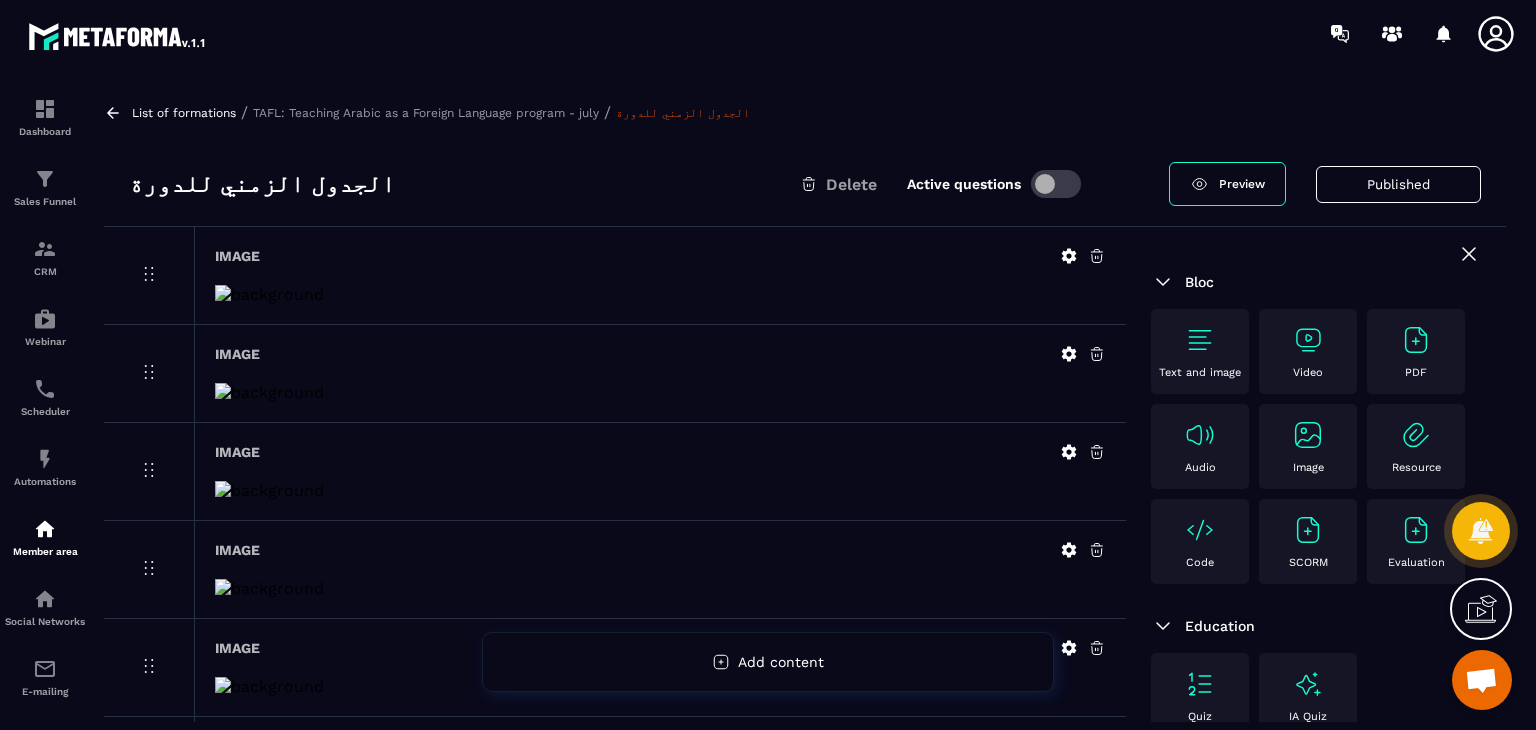 scroll, scrollTop: 0, scrollLeft: 0, axis: both 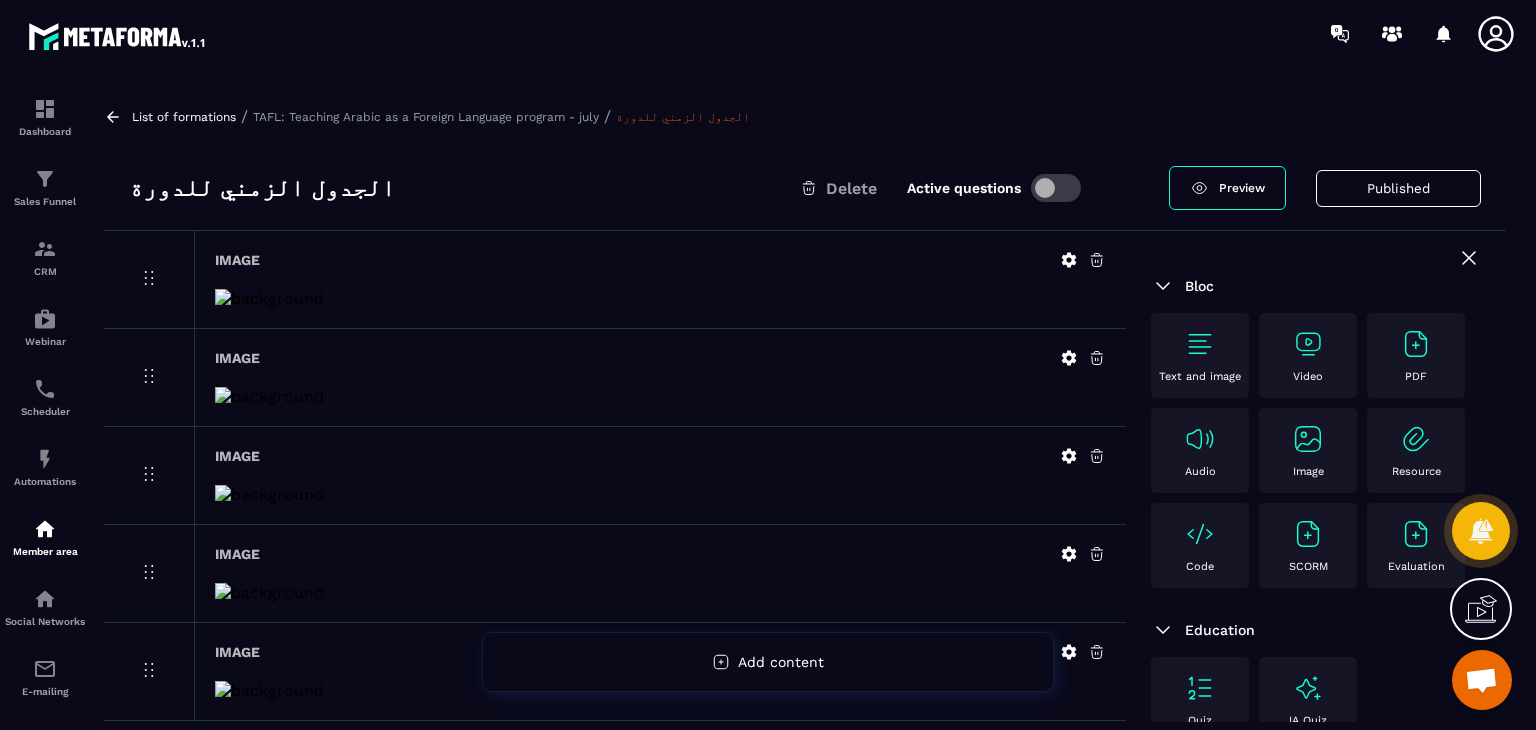 click on "Image" at bounding box center [660, 279] 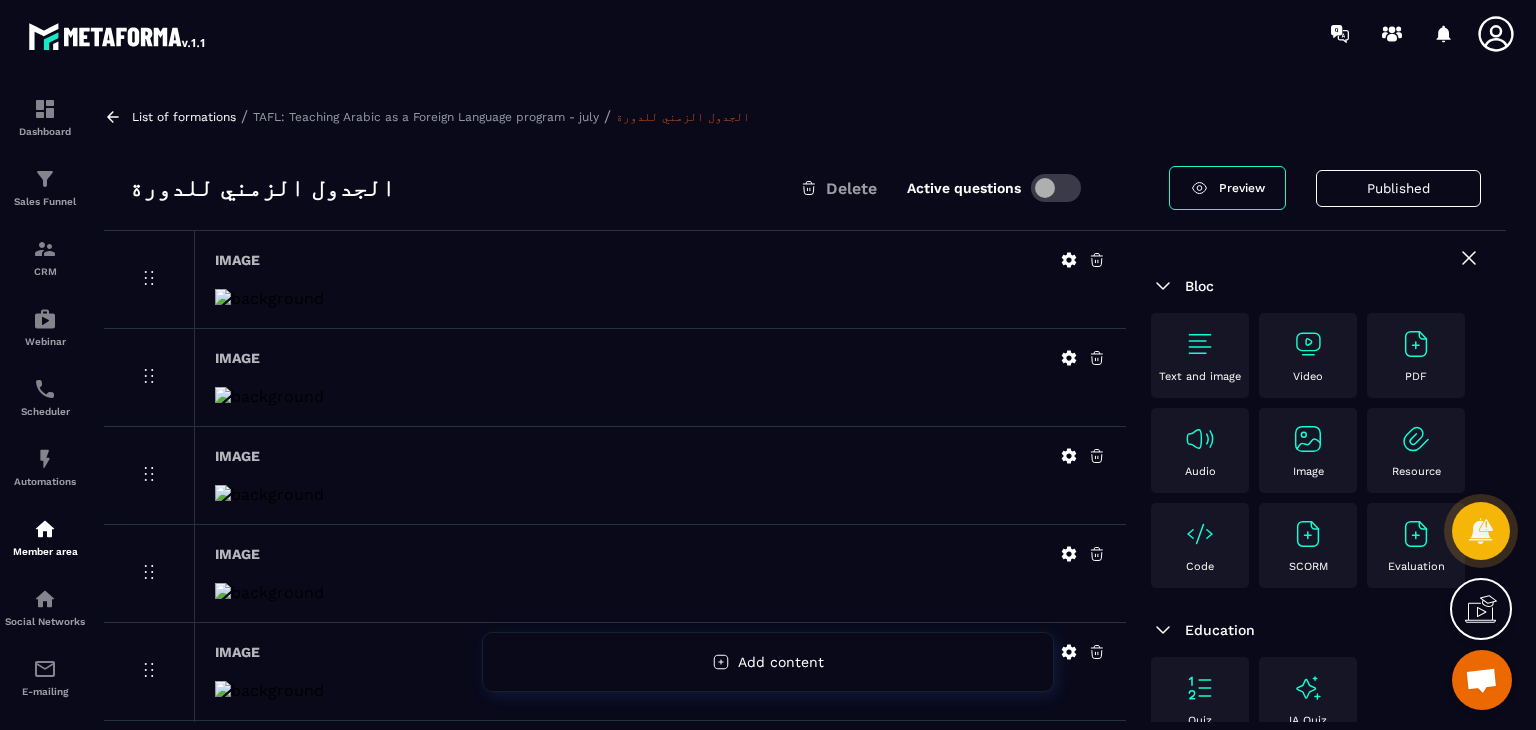 click on "Image" at bounding box center (660, 279) 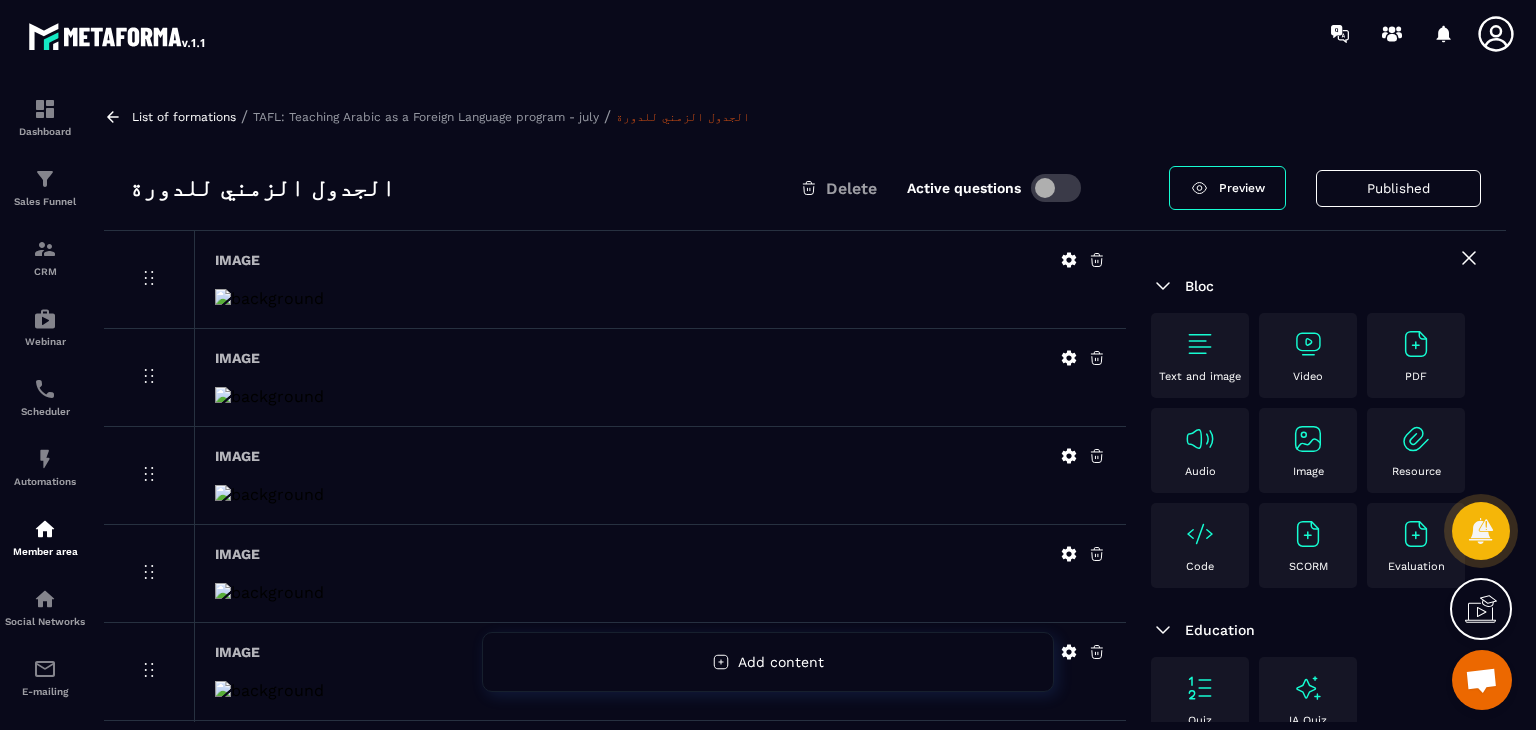 click on "Image" at bounding box center (660, 279) 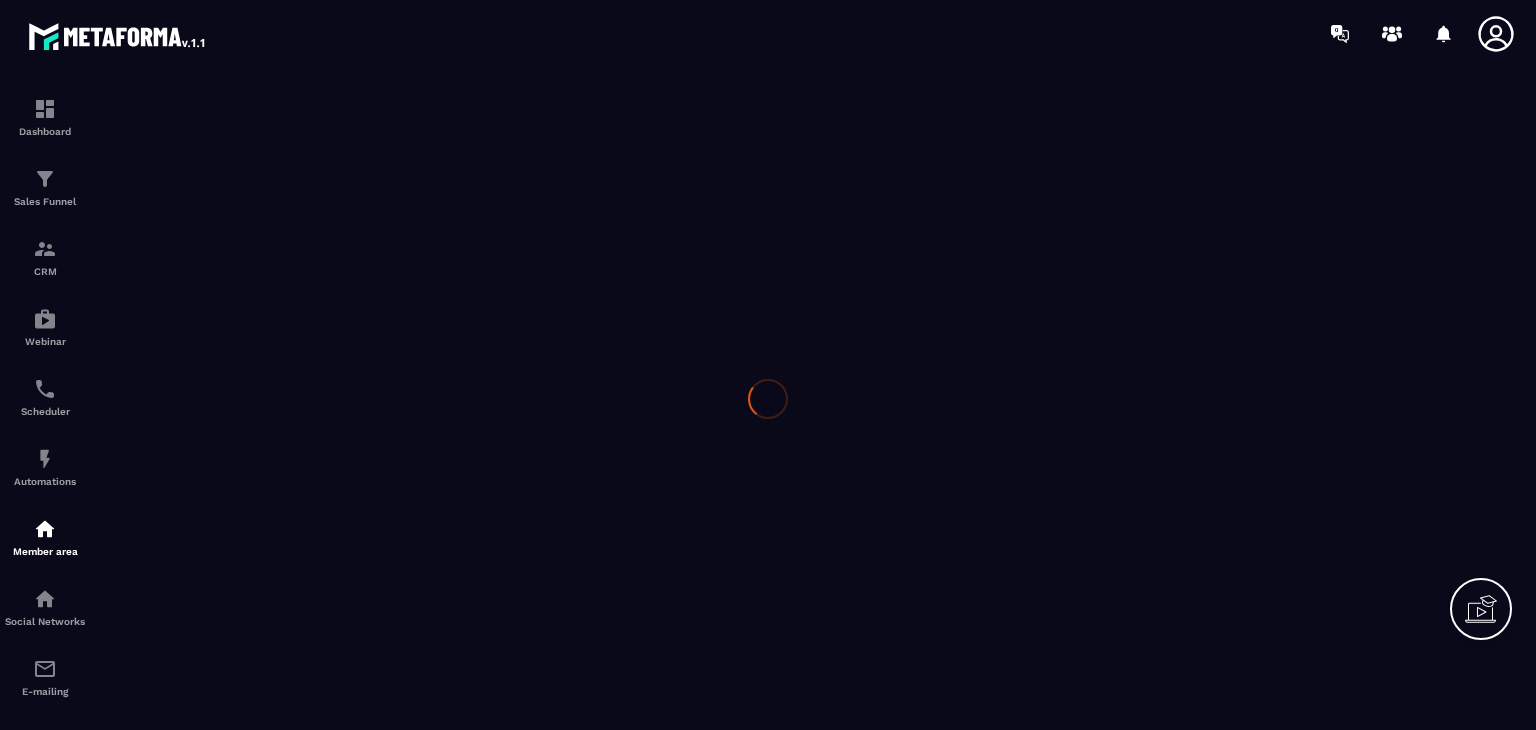 scroll, scrollTop: 0, scrollLeft: 0, axis: both 